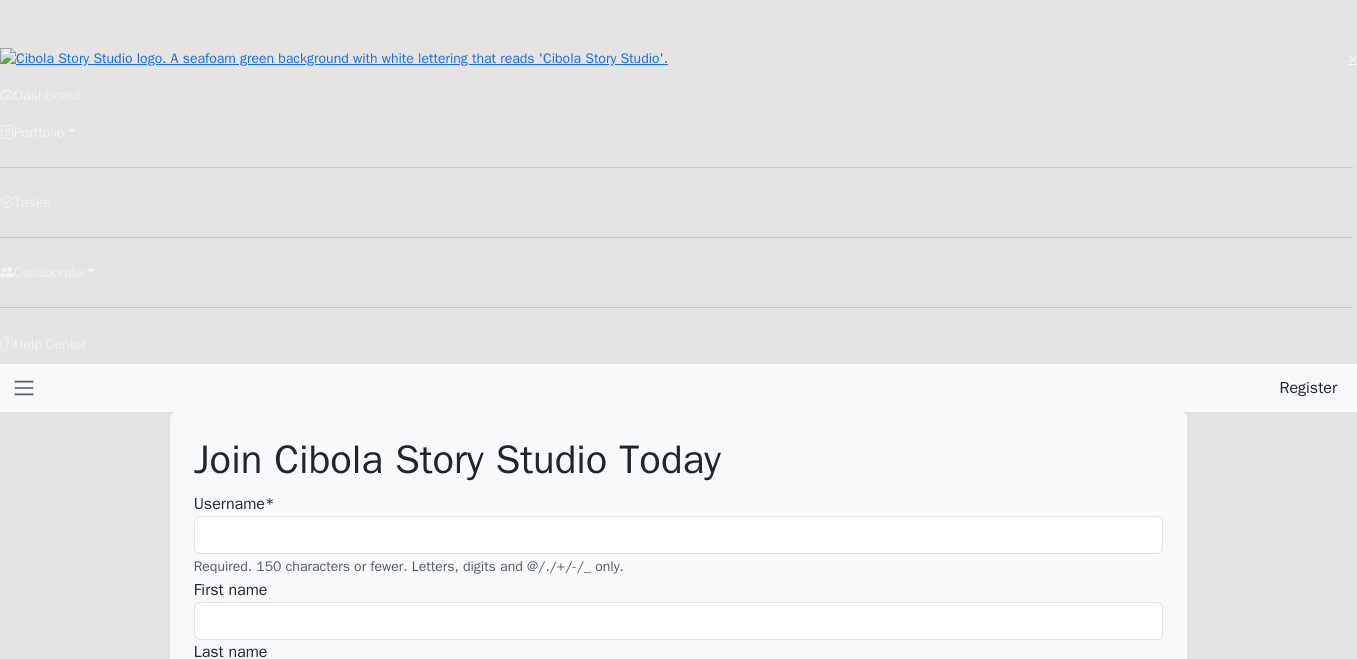 scroll, scrollTop: 0, scrollLeft: 0, axis: both 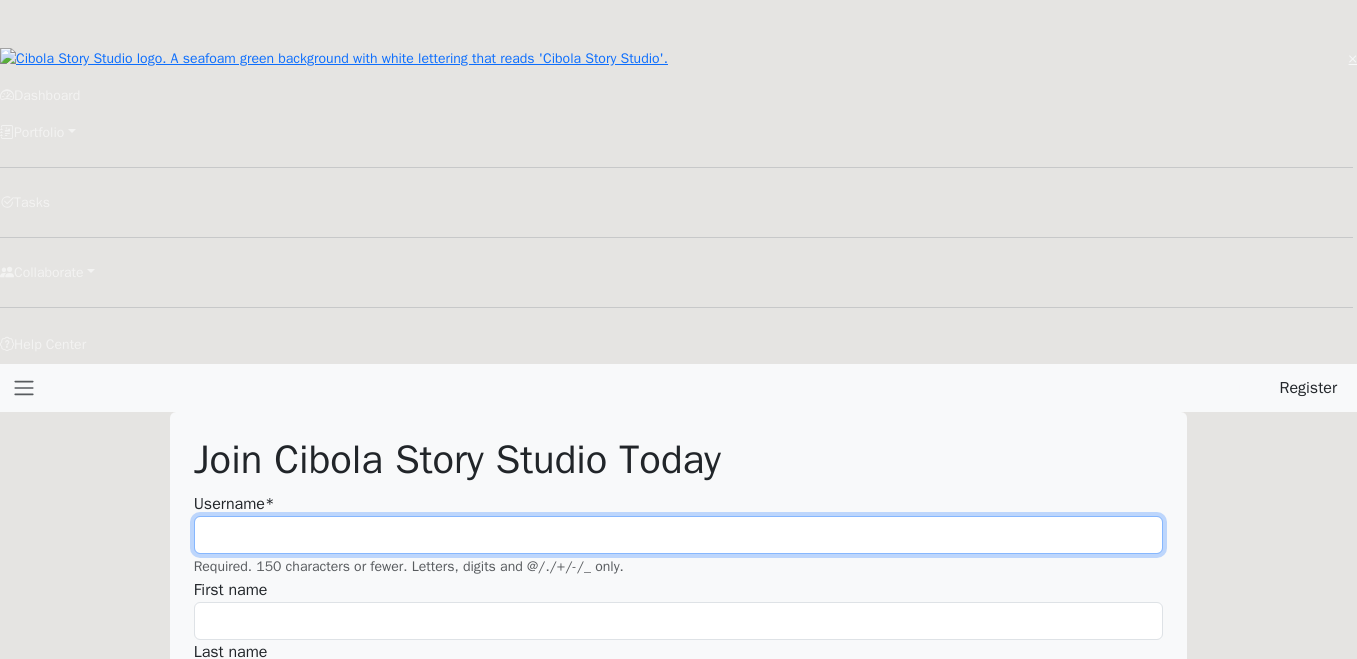 click on "Username *" at bounding box center [679, 535] 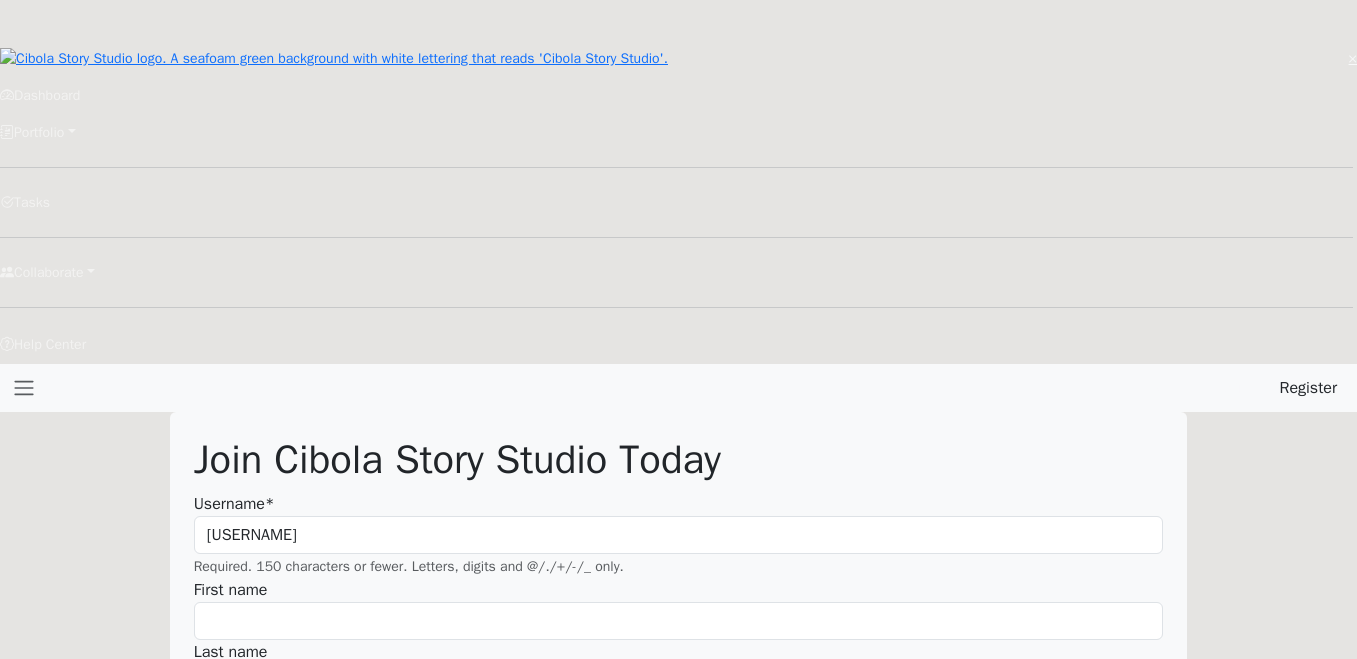 click on "First name" at bounding box center (679, 609) 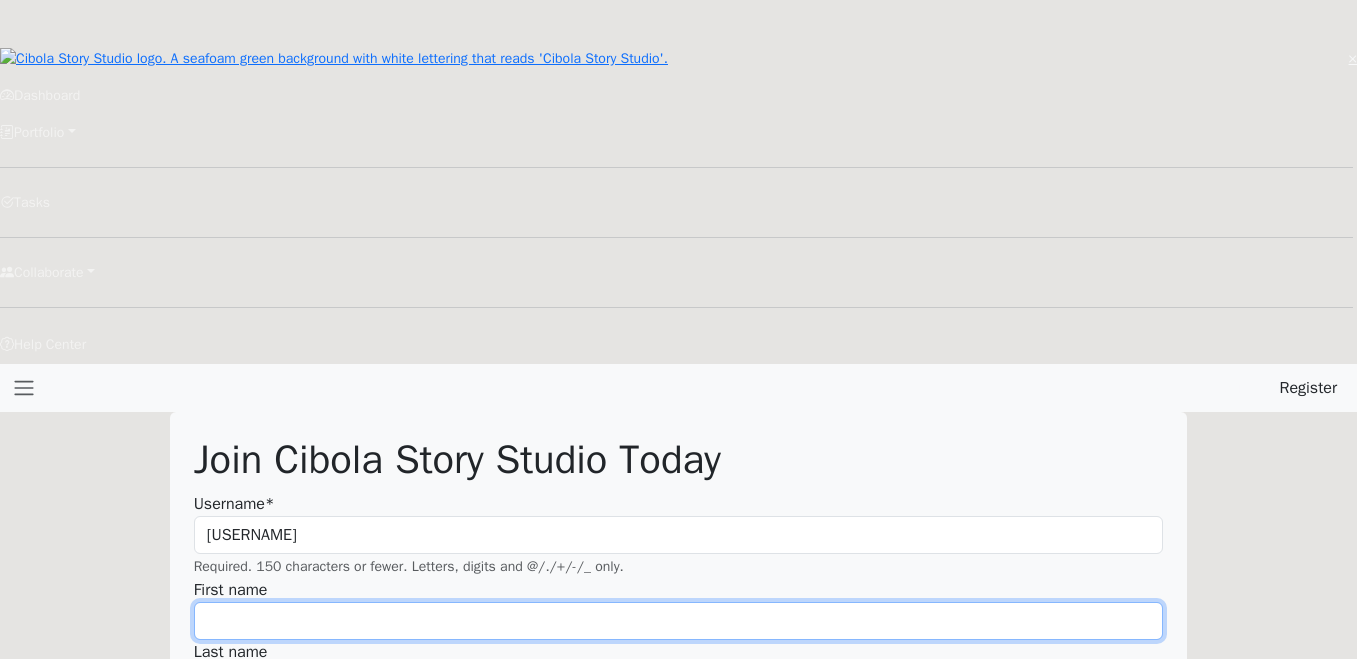 click on "First name" at bounding box center [679, 621] 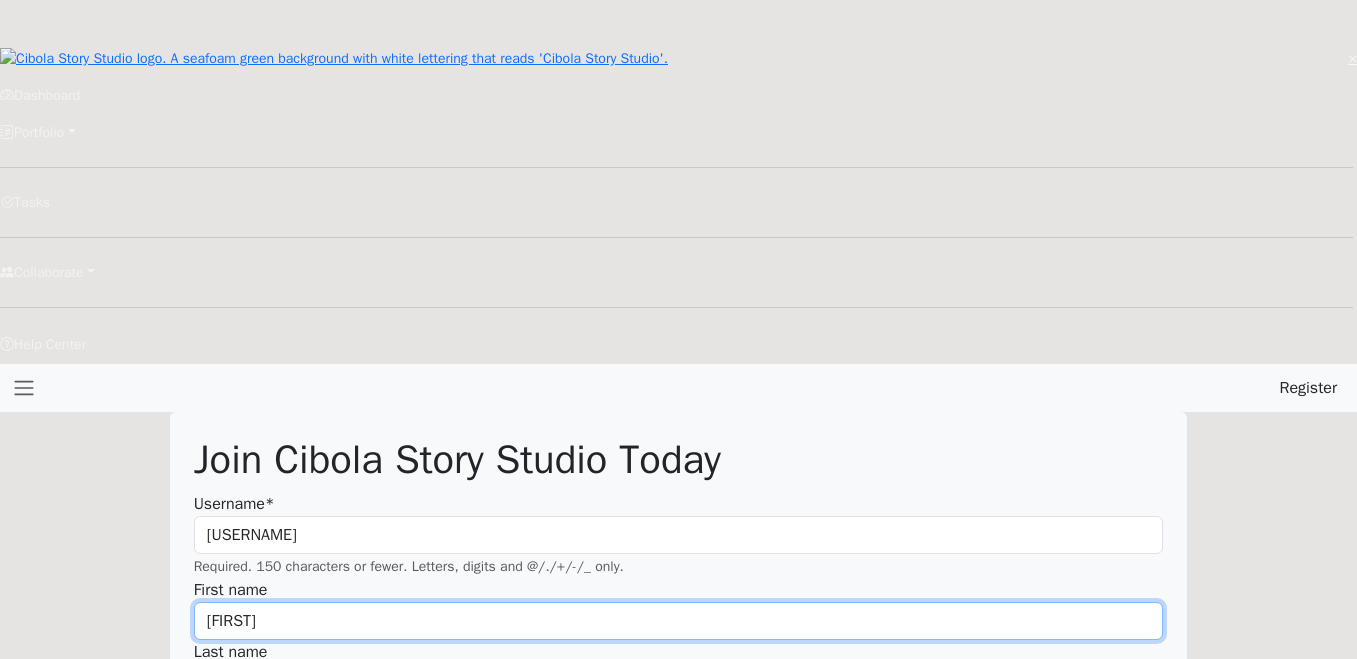 type on "Rein" 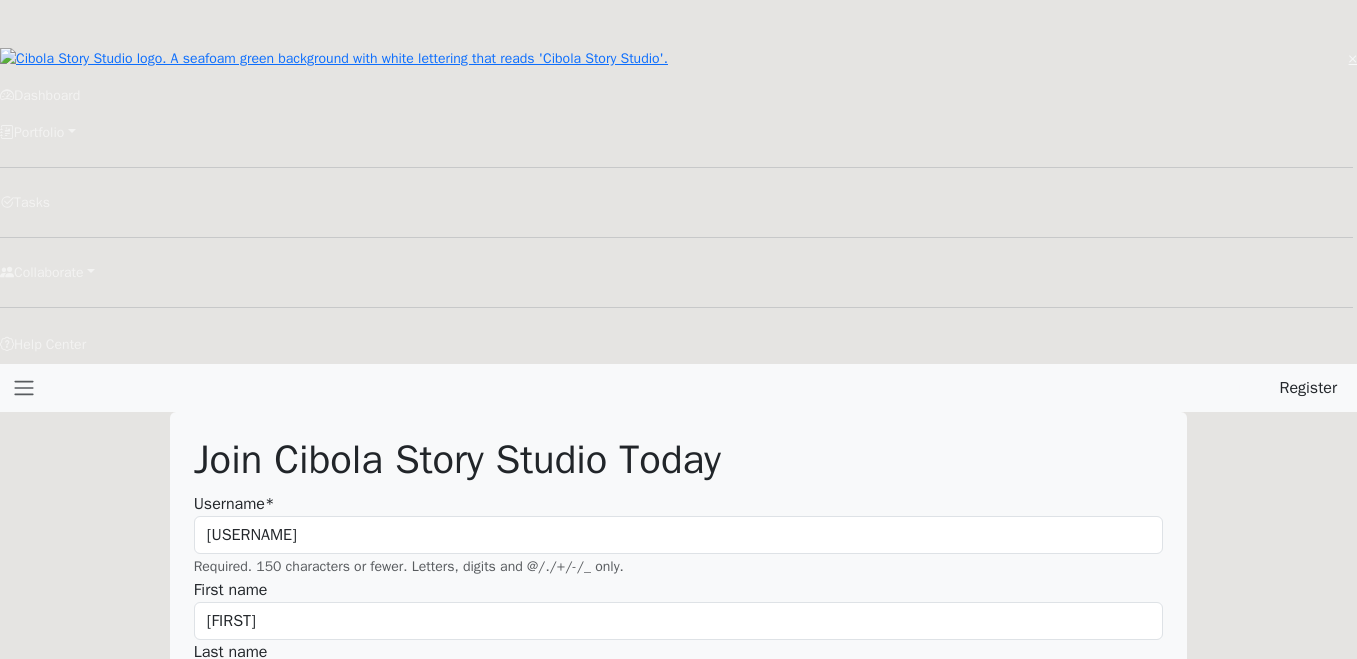 type on "erinmrein@gmail.com" 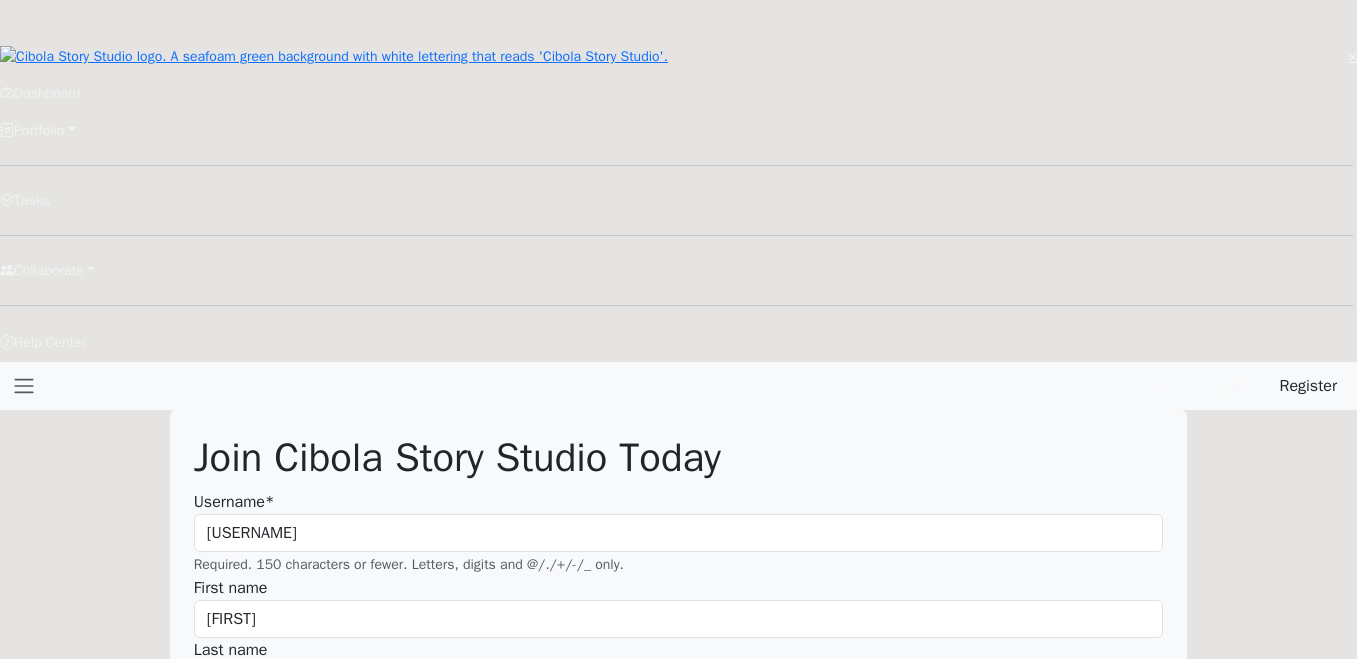 scroll, scrollTop: 0, scrollLeft: 0, axis: both 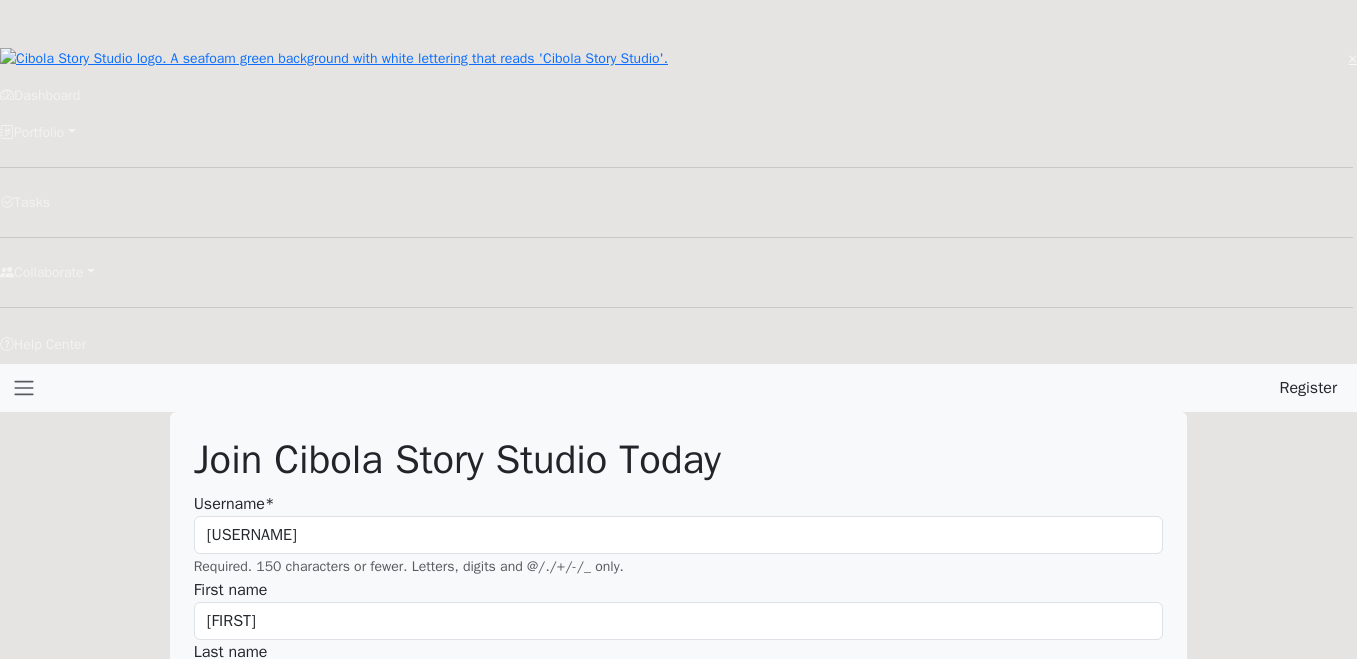click on "Login" at bounding box center (1228, 388) 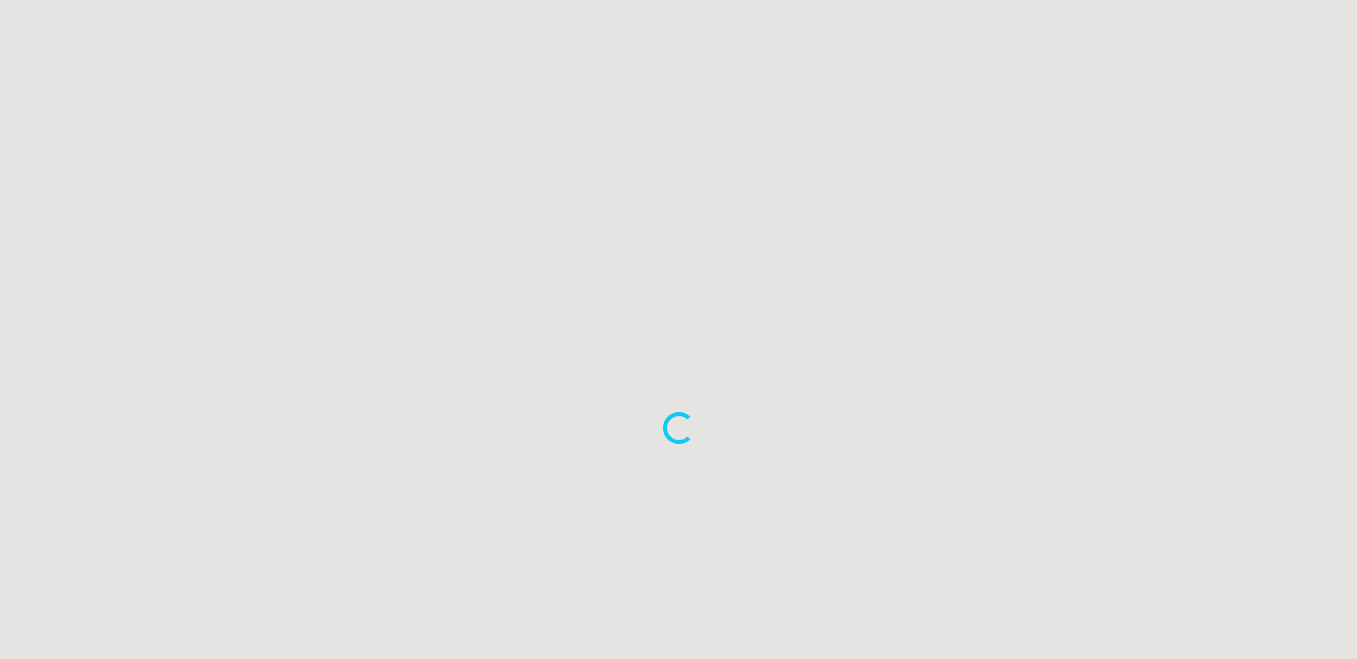 scroll, scrollTop: 0, scrollLeft: 0, axis: both 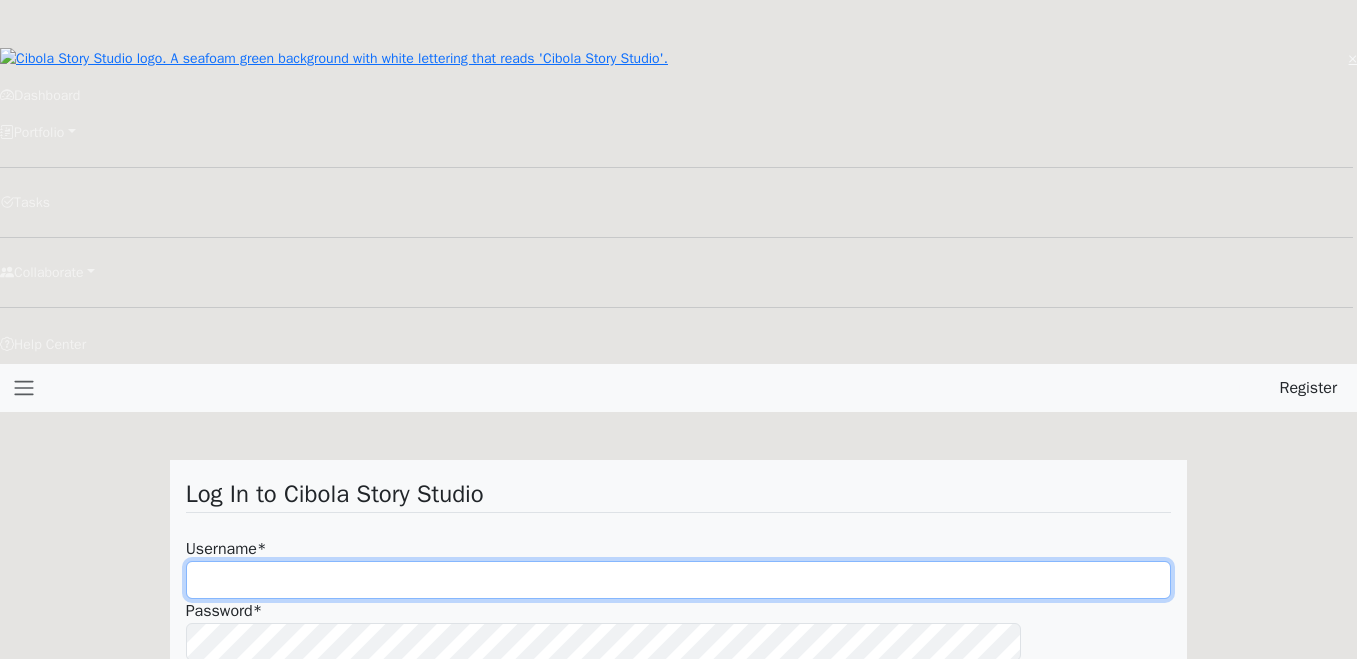 click on "Username *" at bounding box center [679, 580] 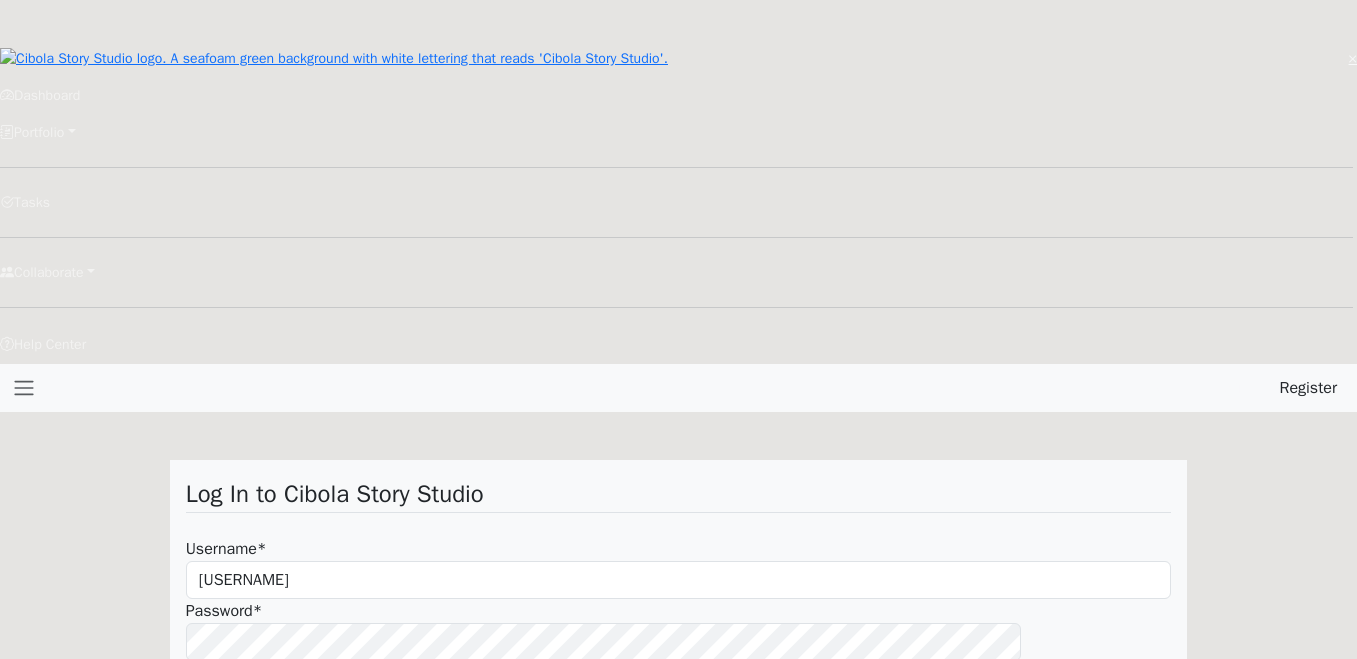click on "Log In" at bounding box center [220, 696] 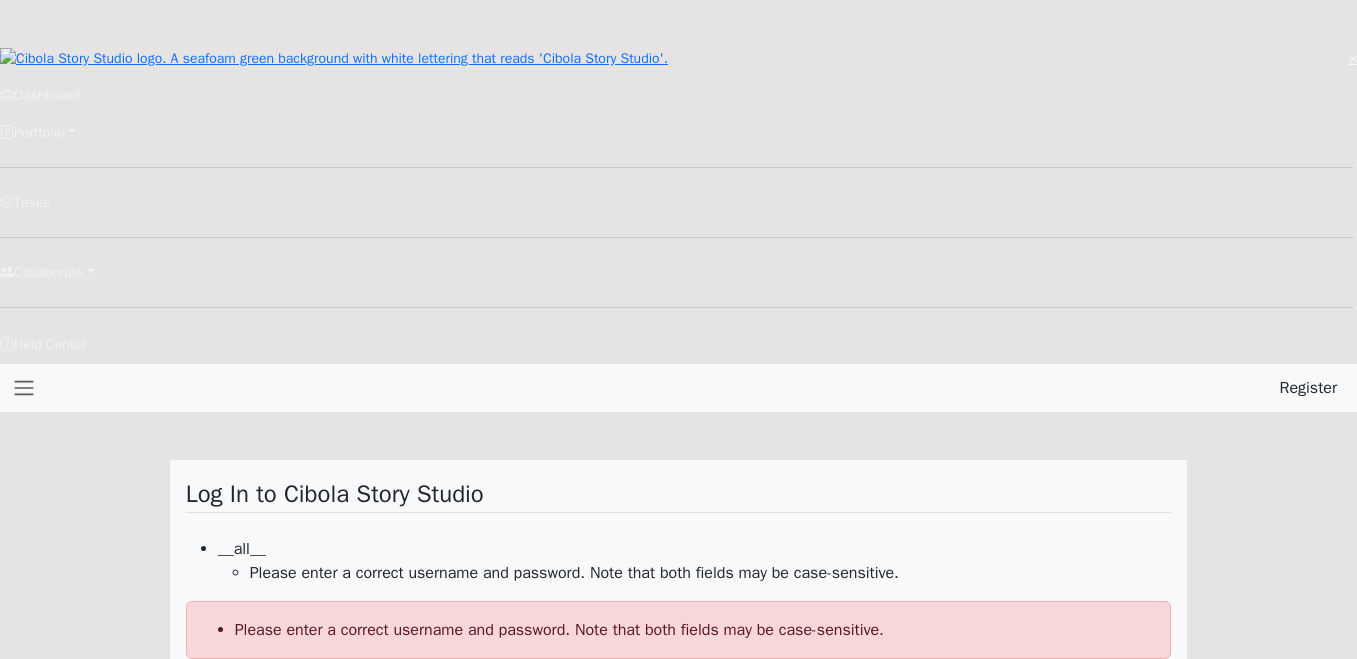 scroll, scrollTop: 0, scrollLeft: 0, axis: both 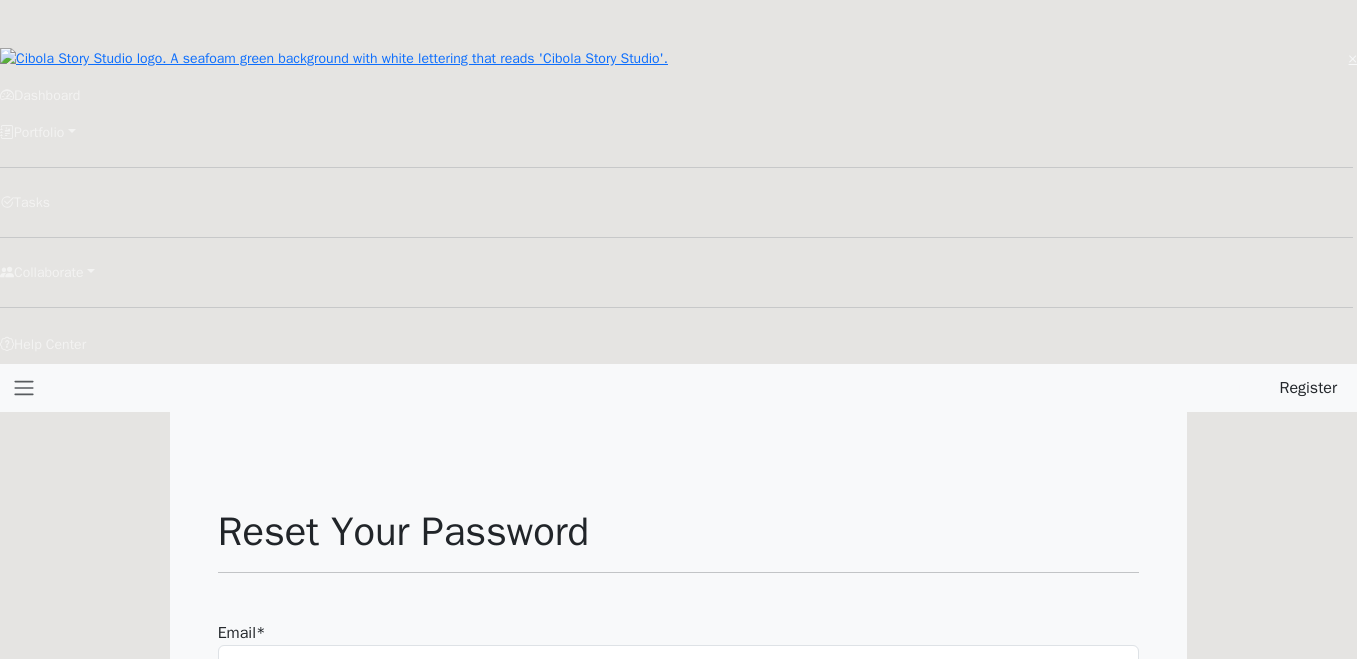 click on "Reset Your Password
Email *
Request Password Reset" at bounding box center (679, 598) 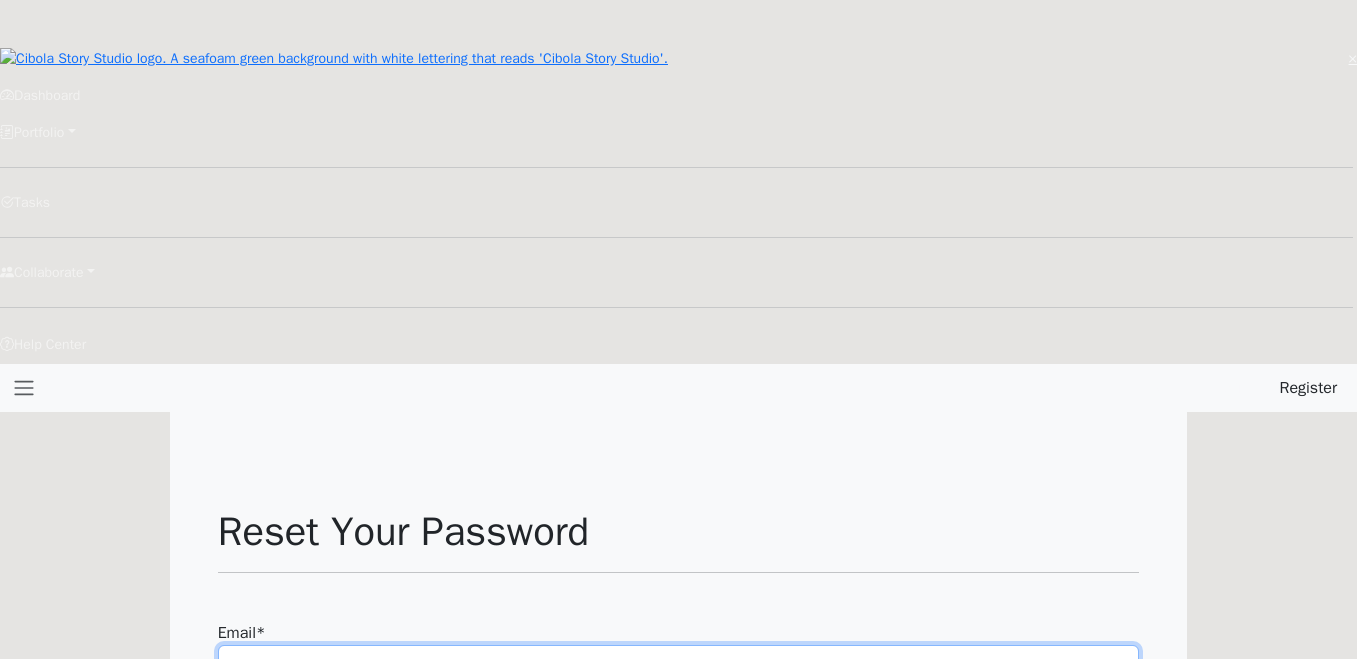 click on "Email *" at bounding box center (679, 664) 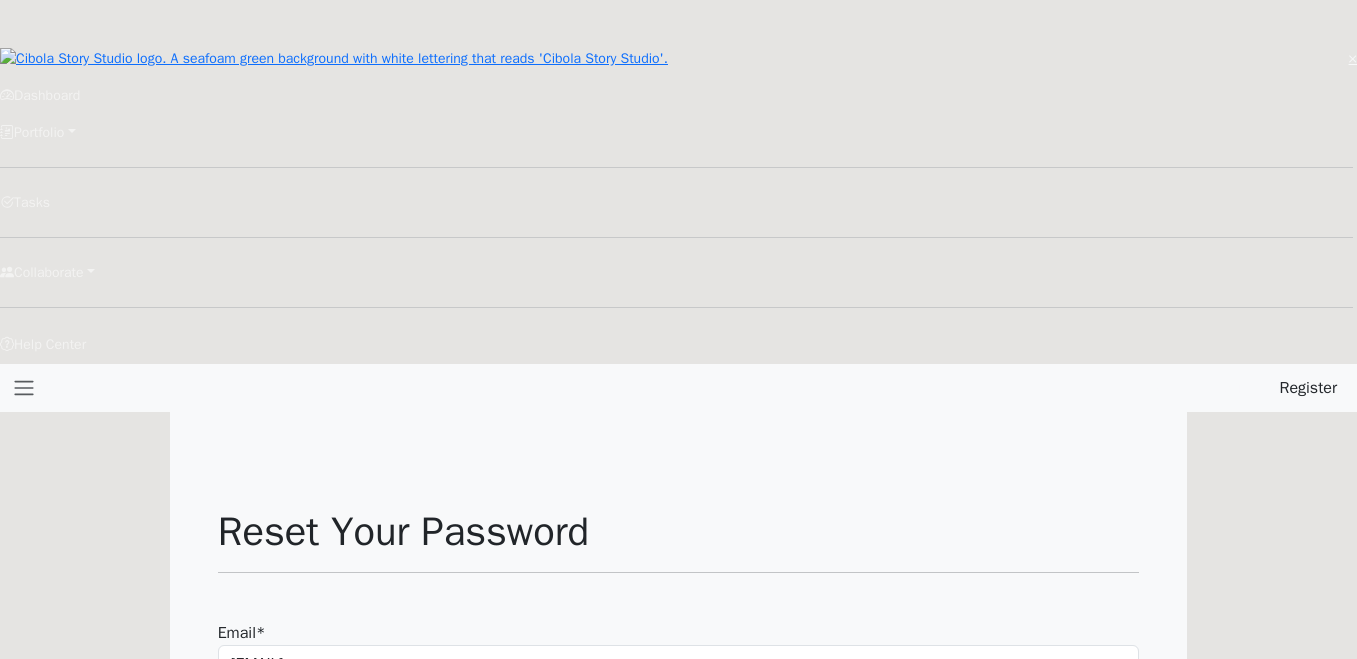 click on "Request Password Reset" at bounding box center [318, 718] 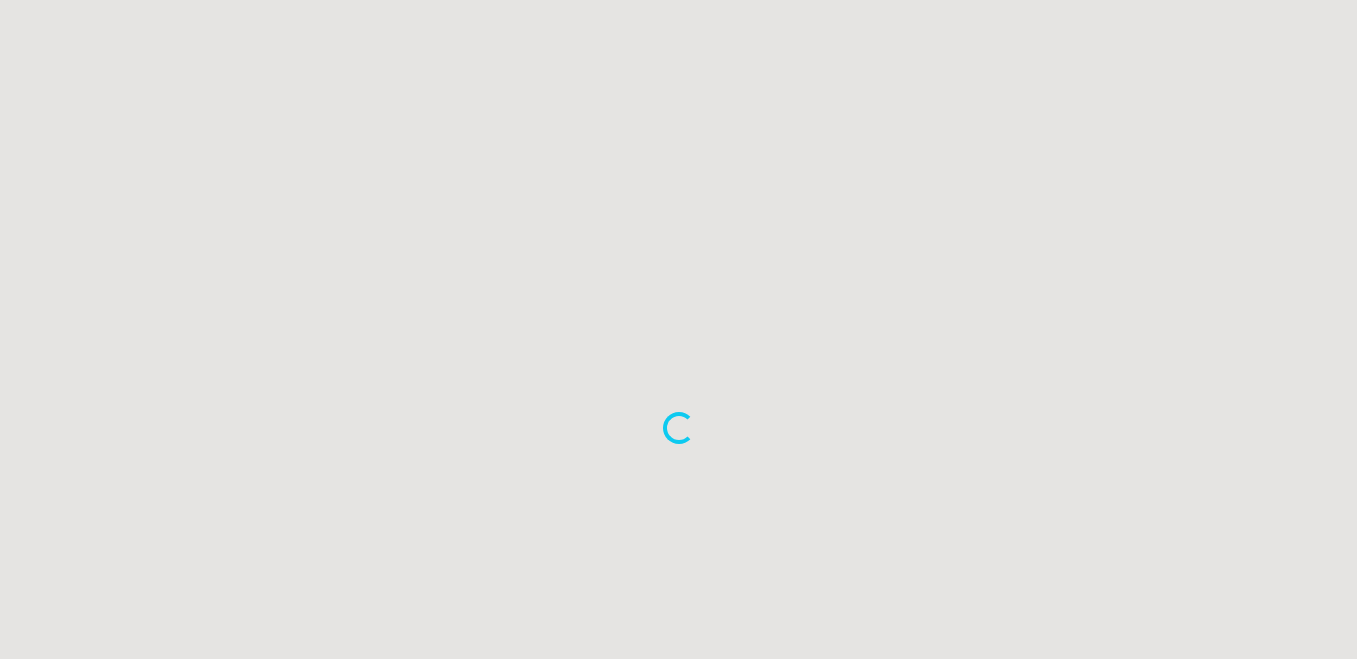 scroll, scrollTop: 0, scrollLeft: 0, axis: both 